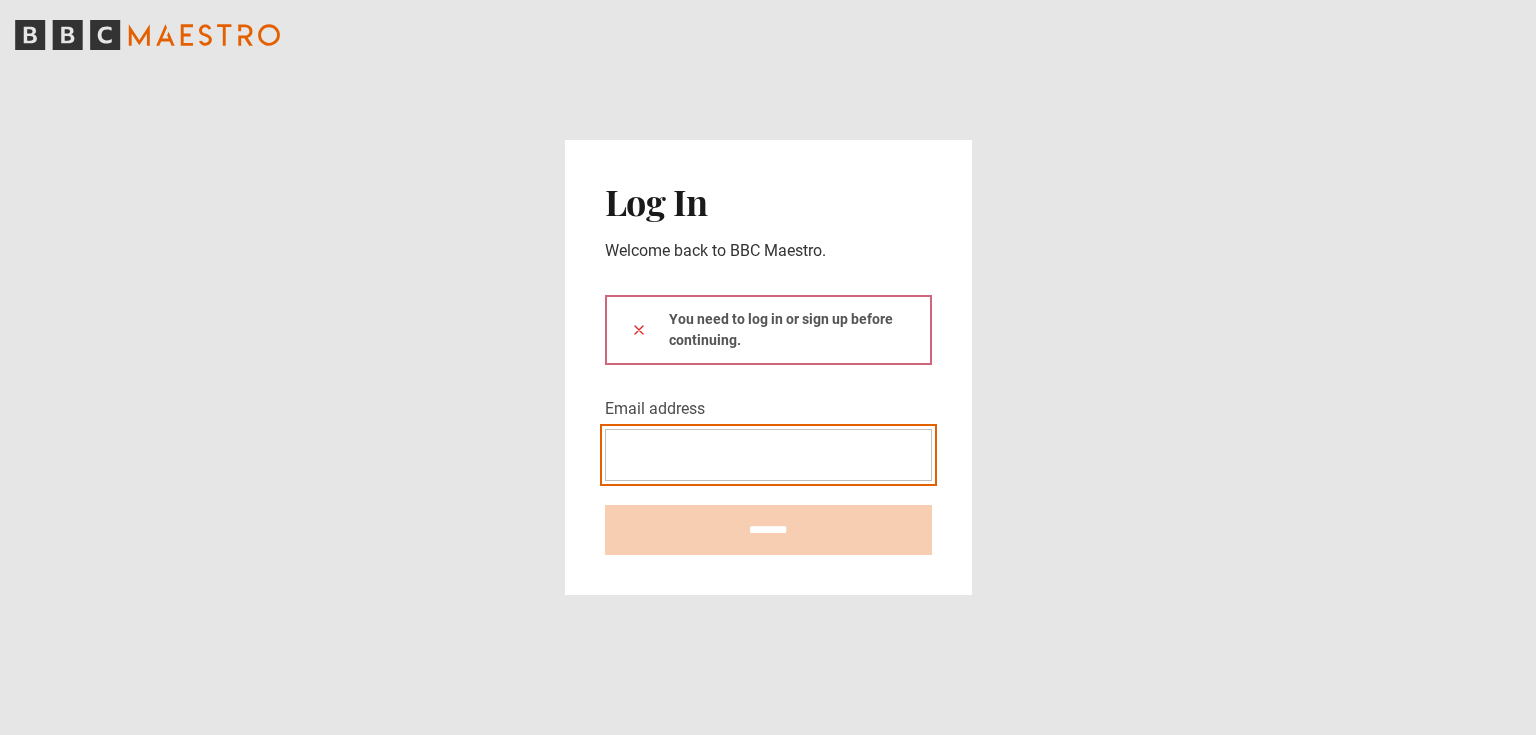 scroll, scrollTop: 0, scrollLeft: 0, axis: both 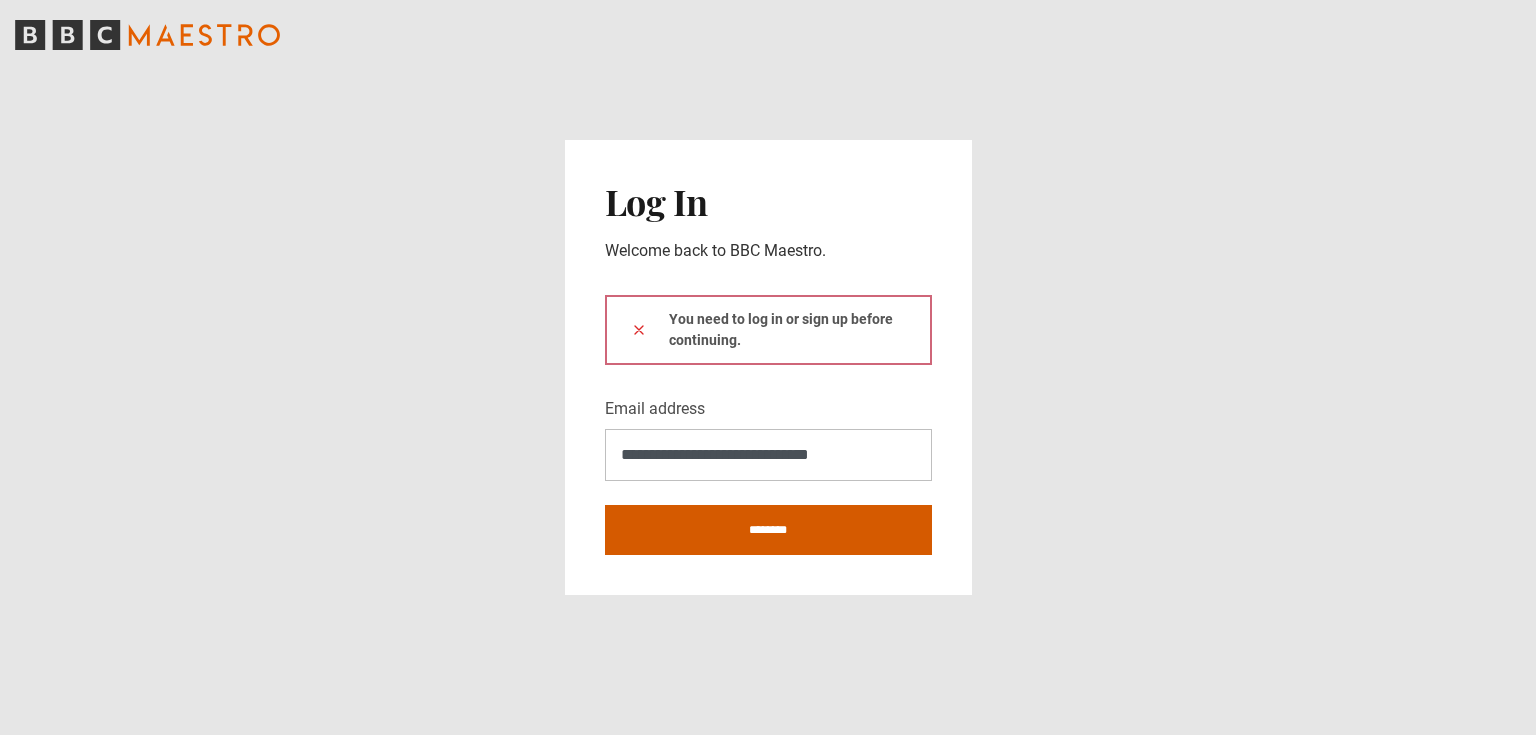 click on "********" at bounding box center [768, 530] 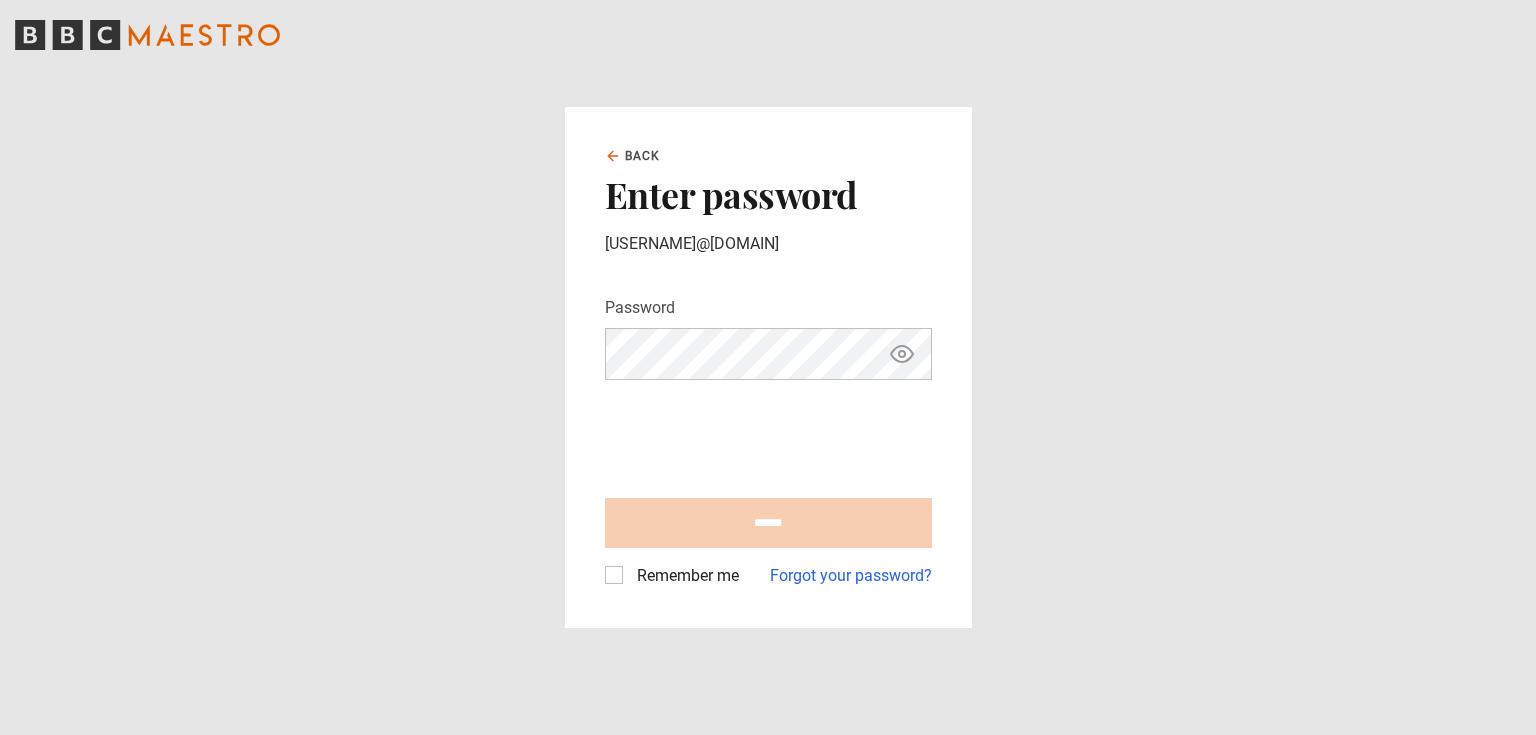 scroll, scrollTop: 0, scrollLeft: 0, axis: both 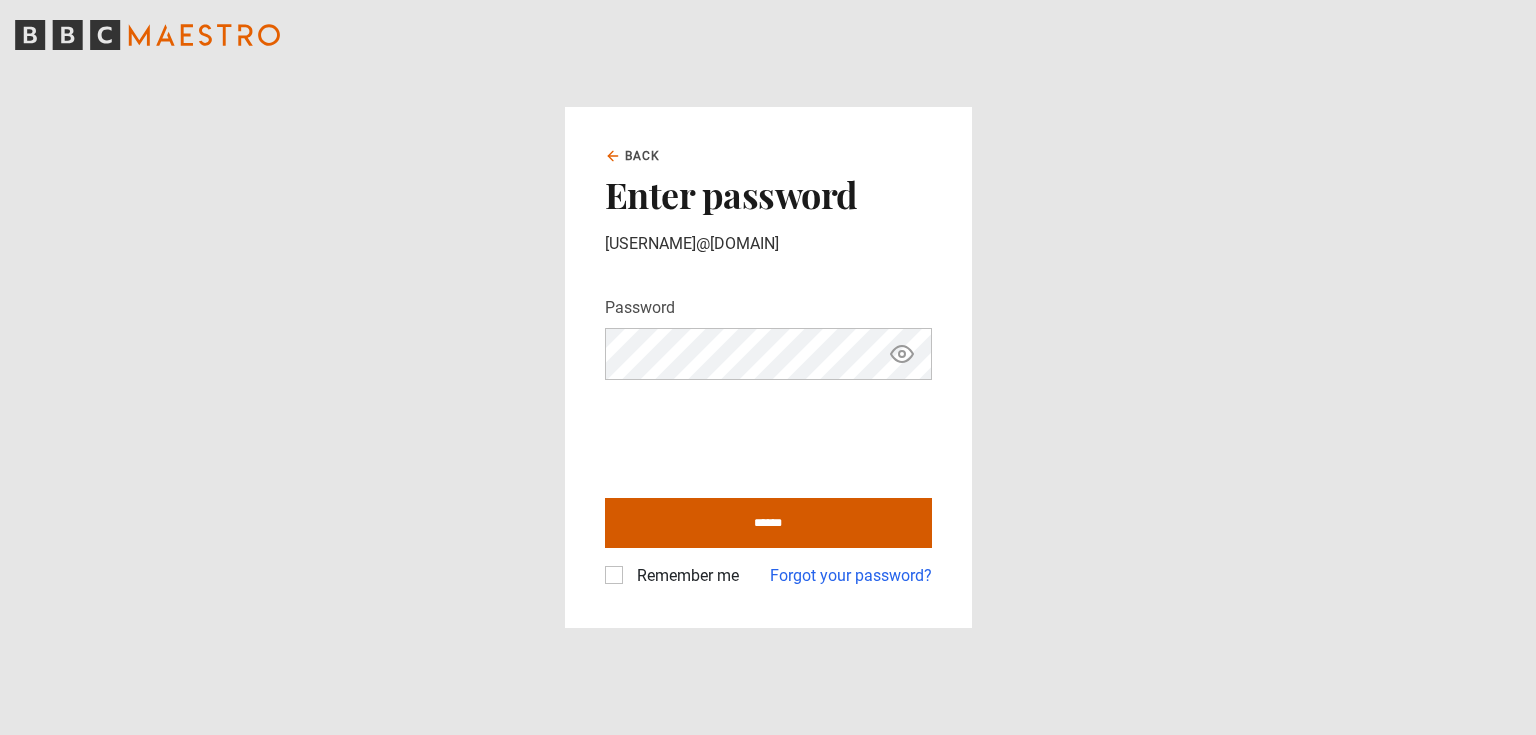 click on "******" at bounding box center [768, 523] 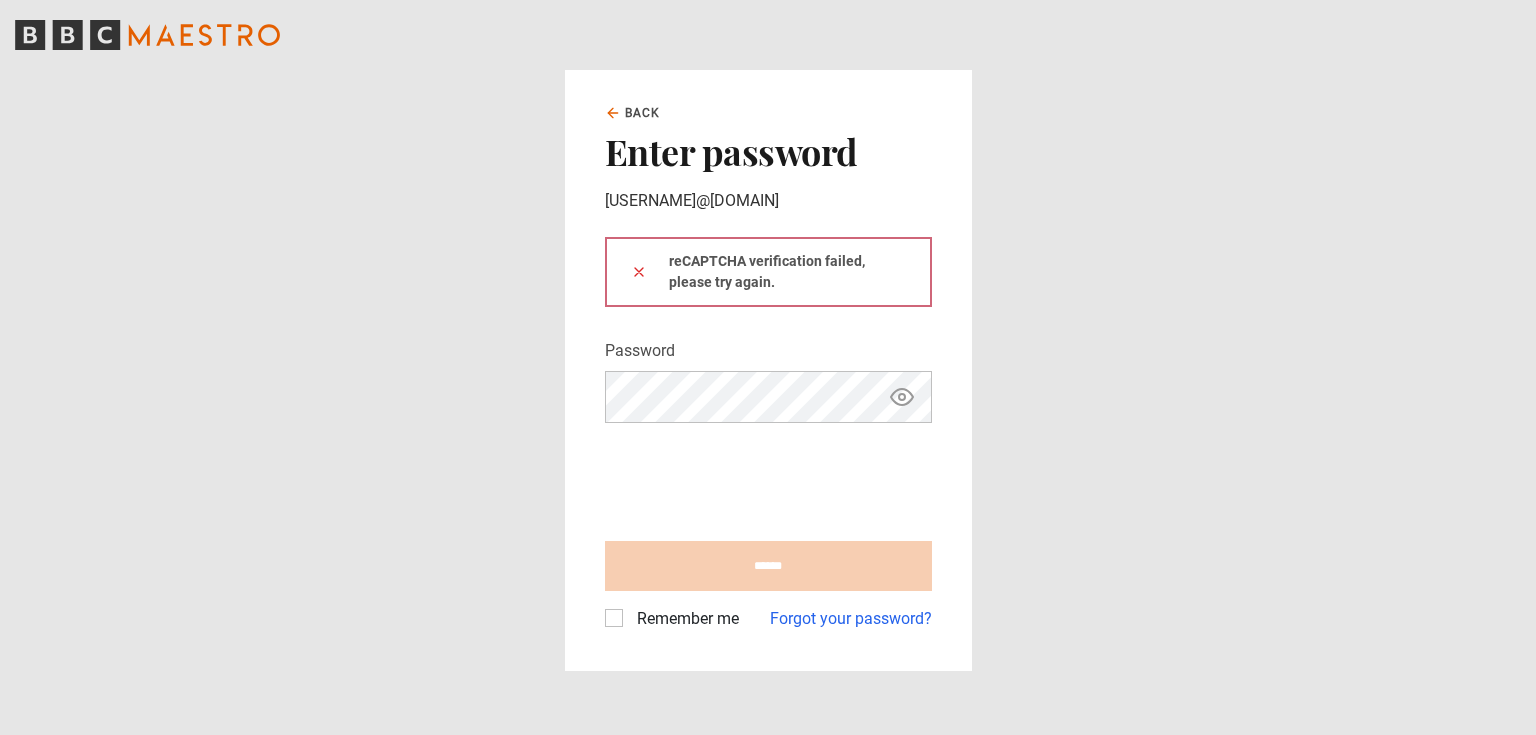 scroll, scrollTop: 0, scrollLeft: 0, axis: both 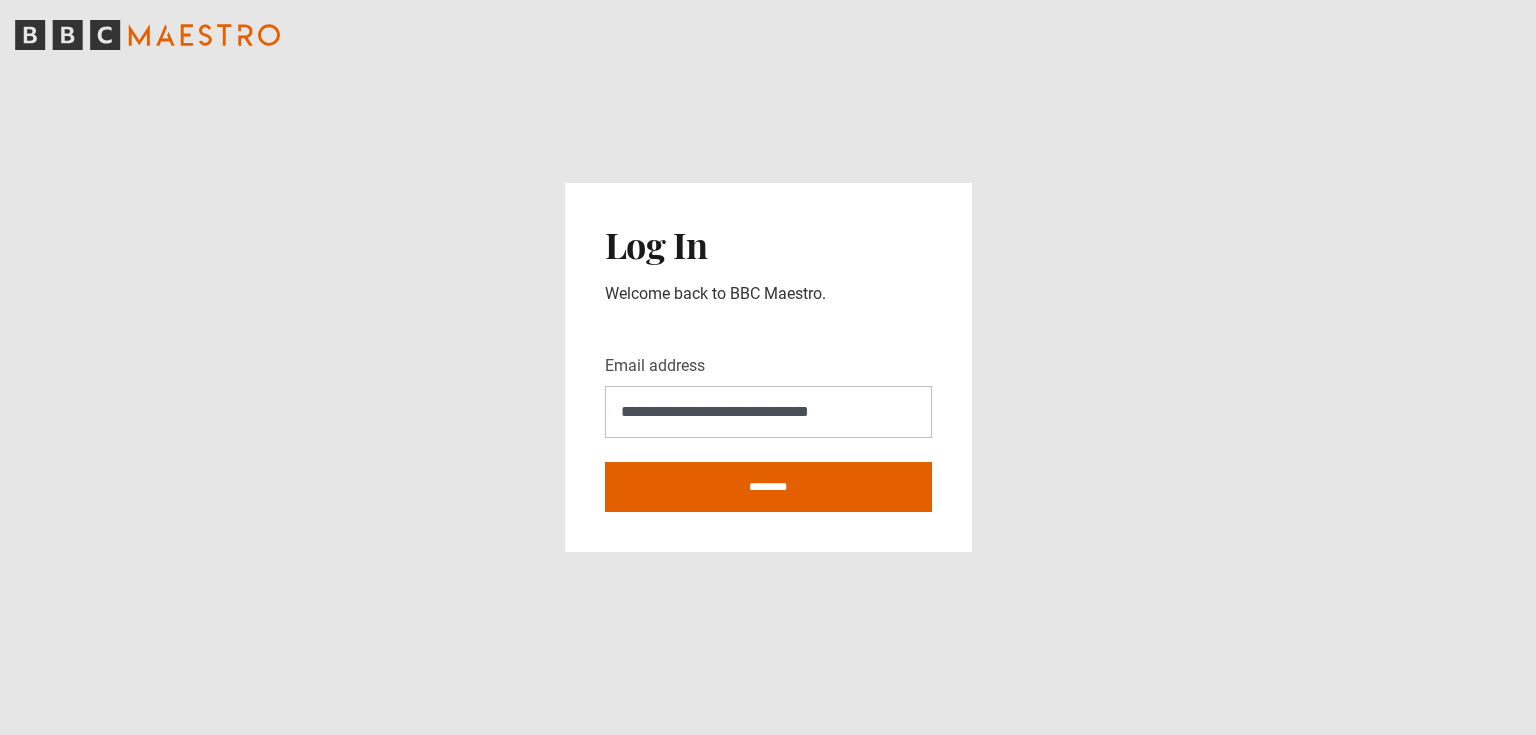click on "**********" at bounding box center [768, 412] 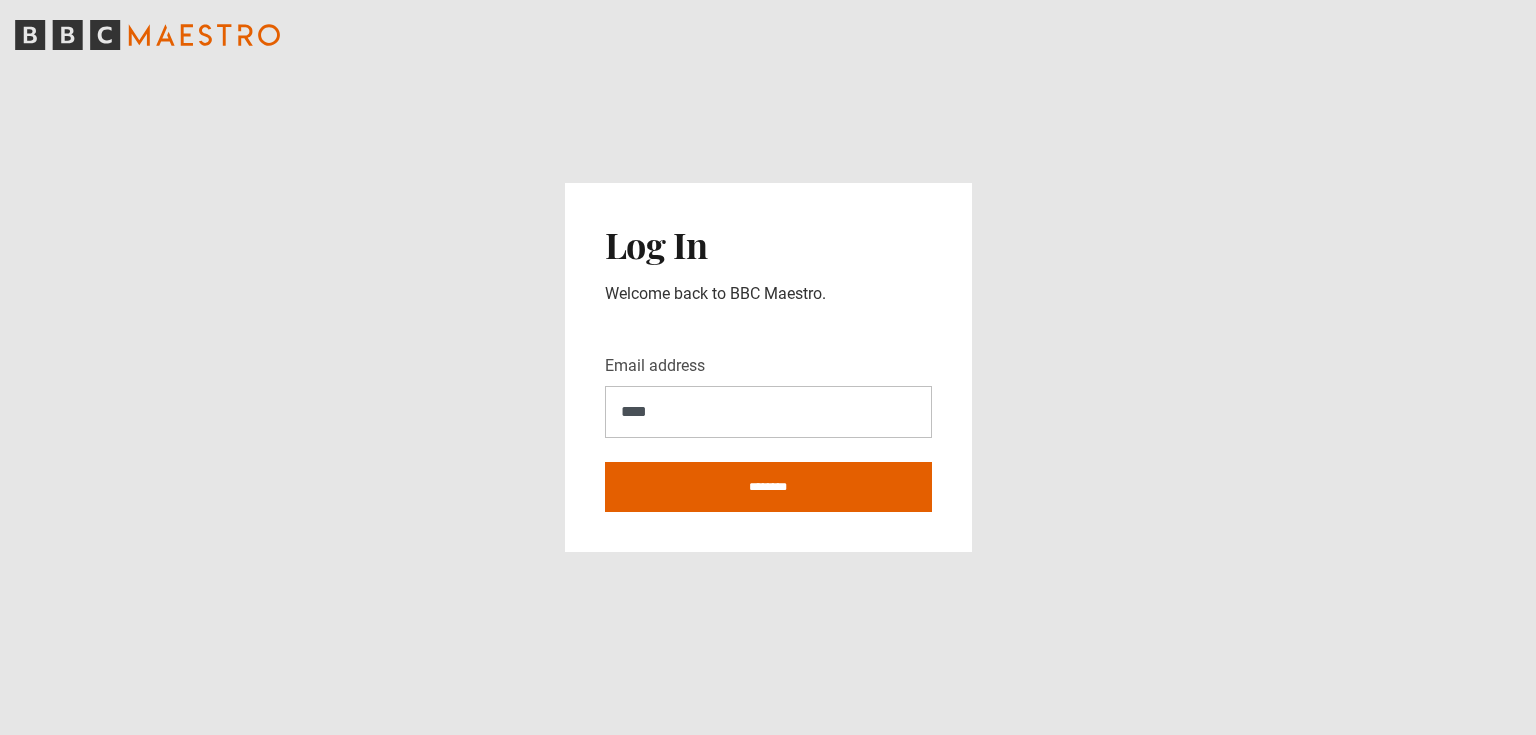 type on "**********" 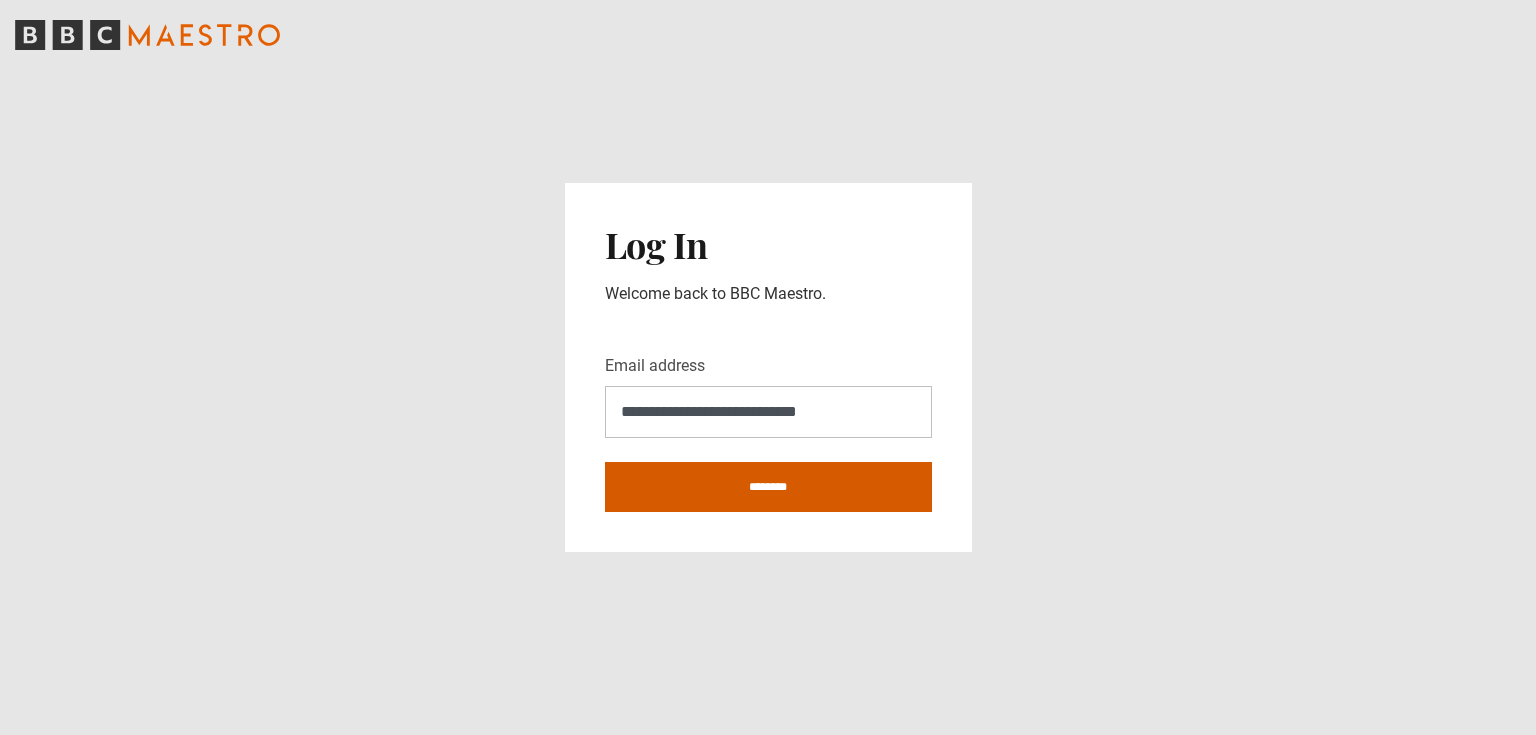 click on "********" at bounding box center [768, 487] 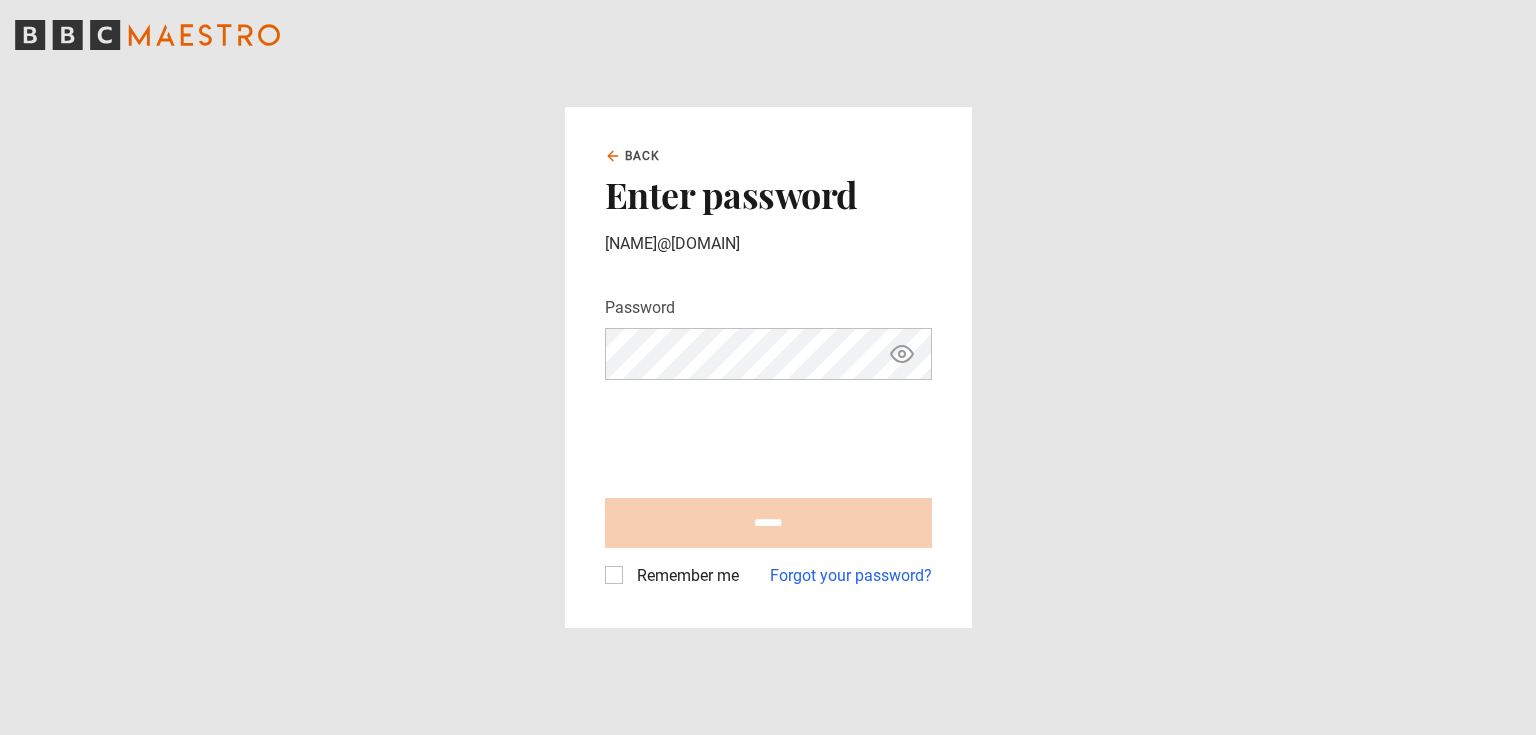 scroll, scrollTop: 0, scrollLeft: 0, axis: both 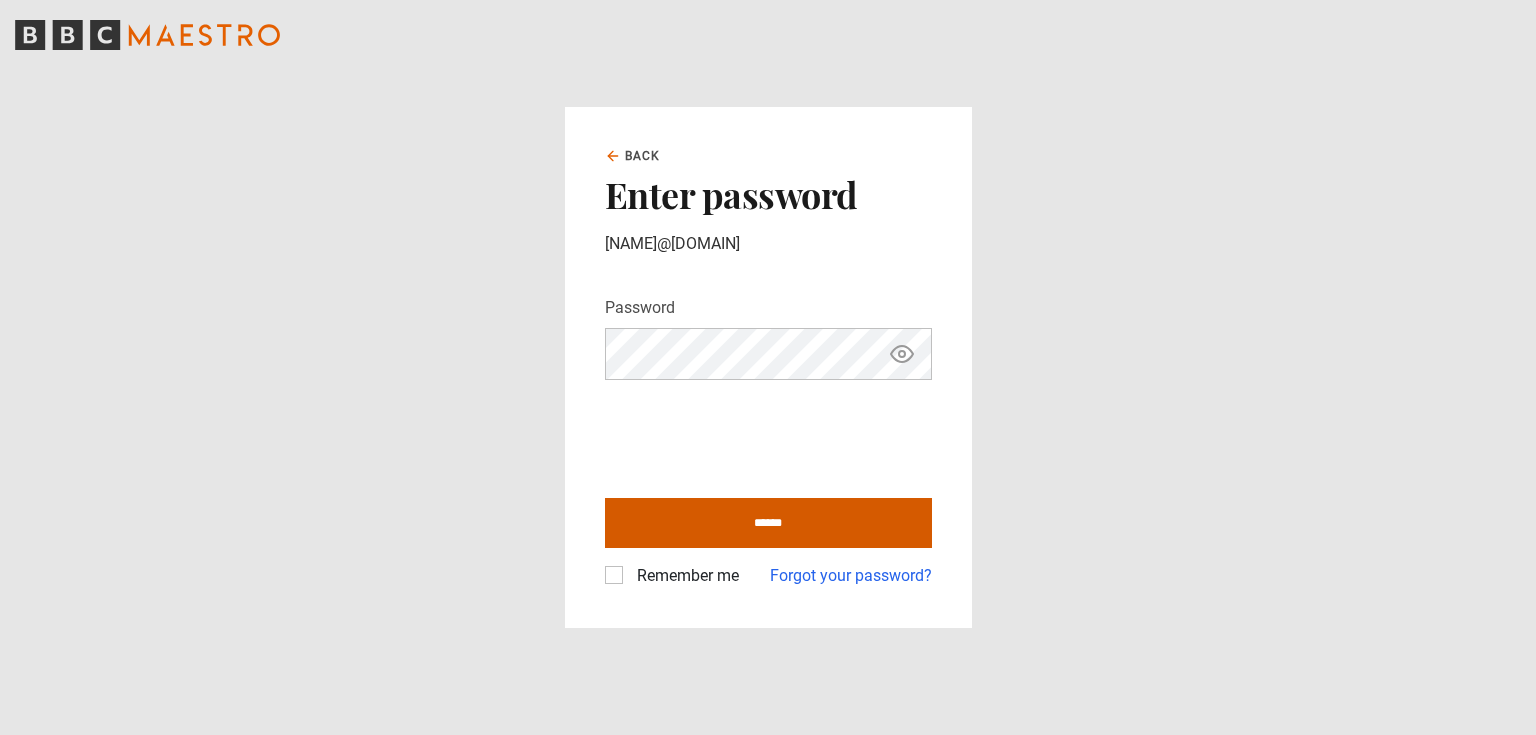 click on "******" at bounding box center (768, 523) 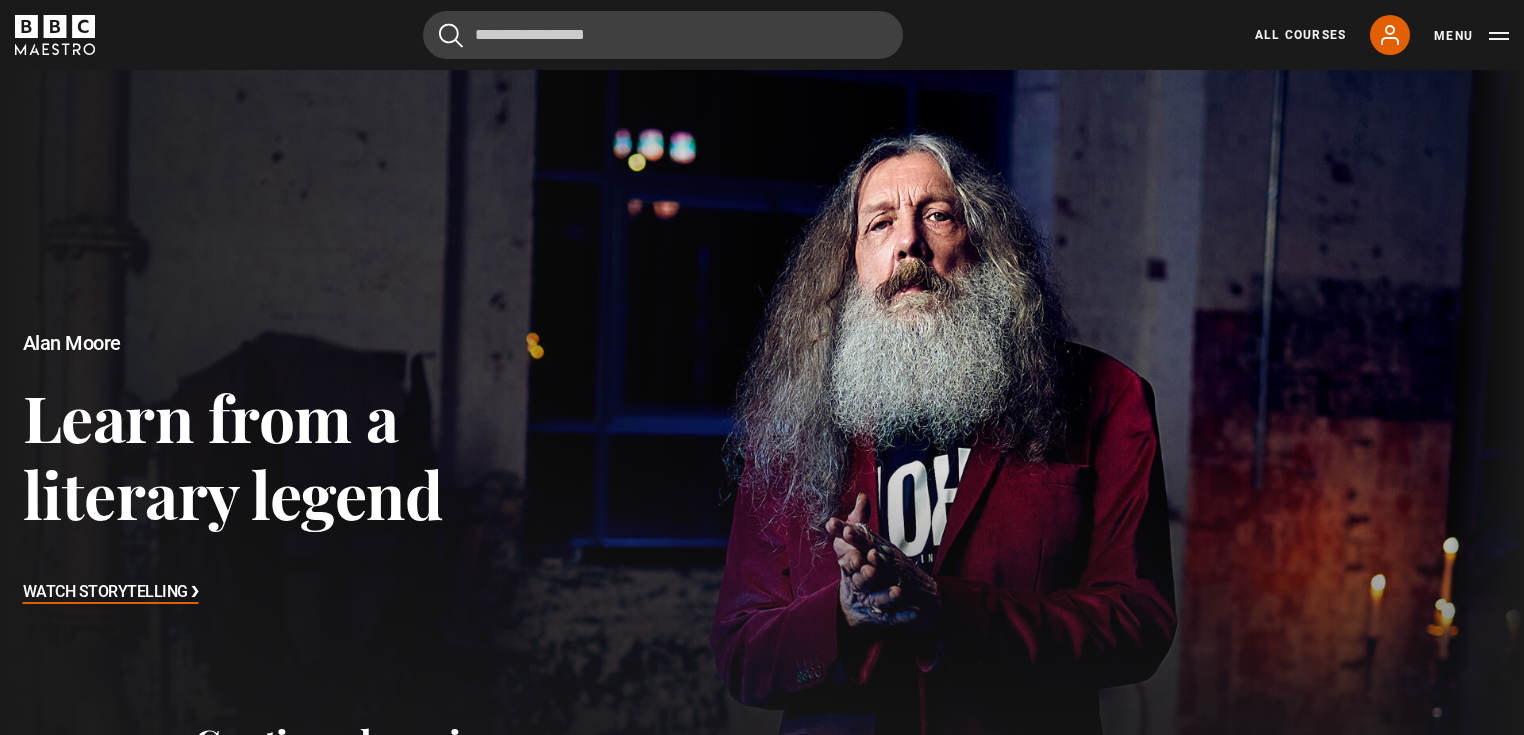scroll, scrollTop: 0, scrollLeft: 0, axis: both 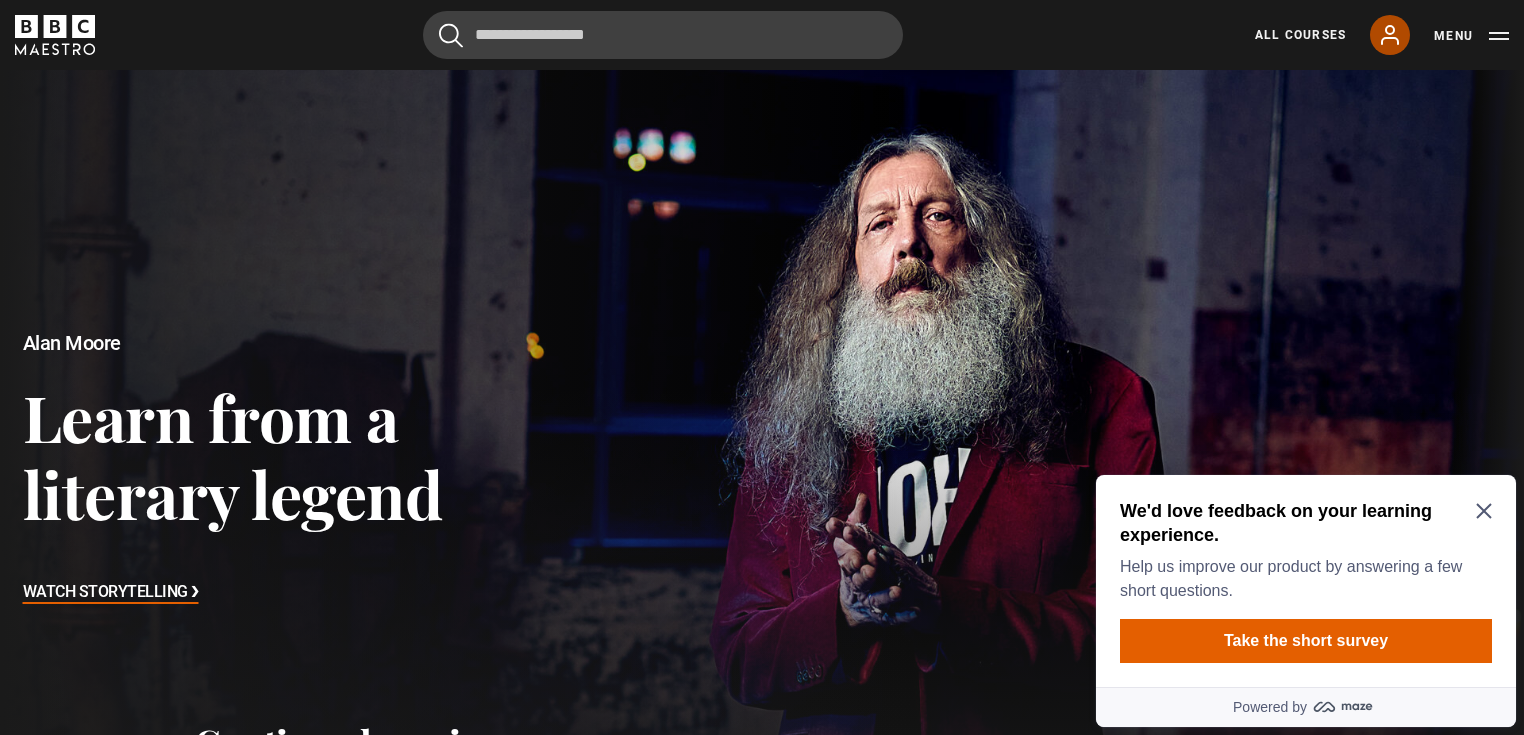 click 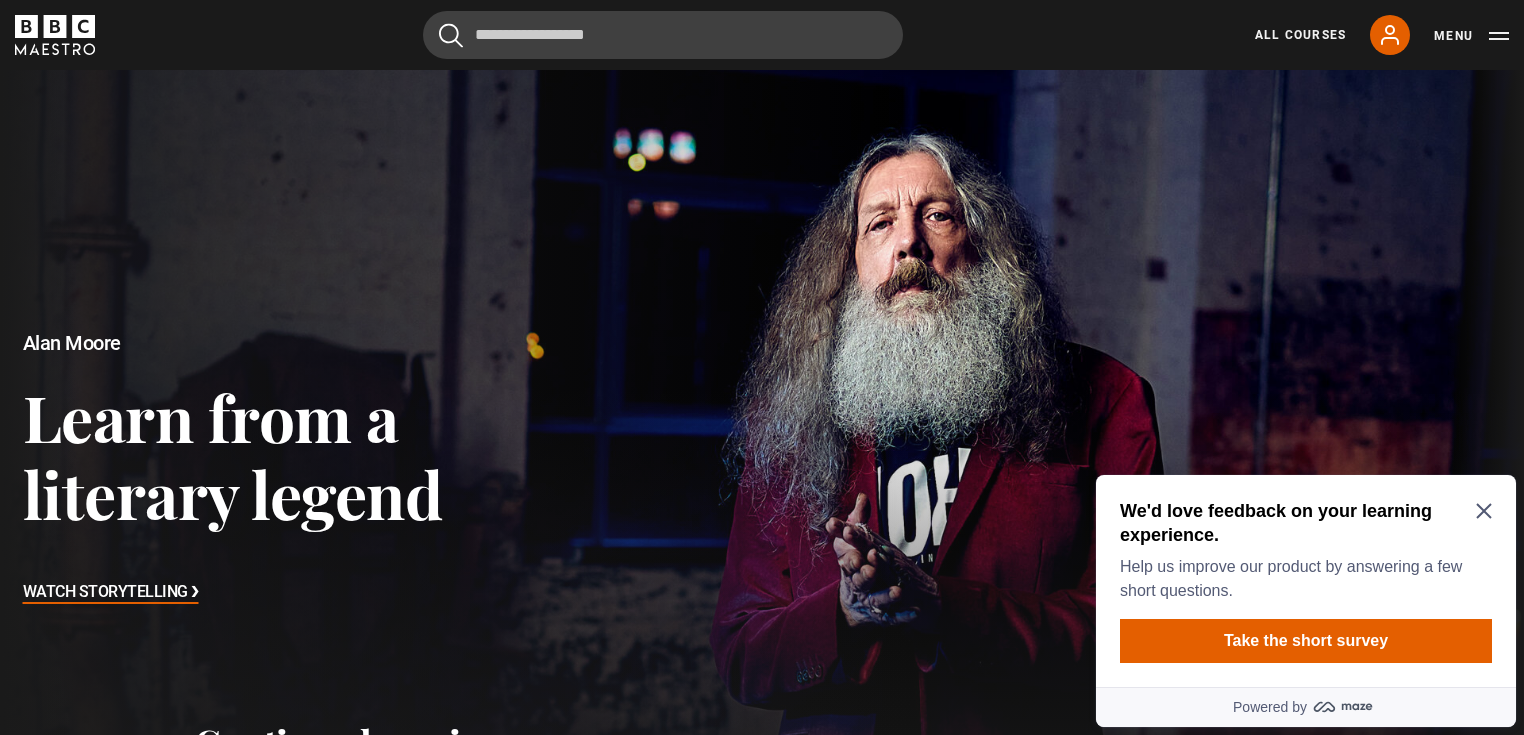 click 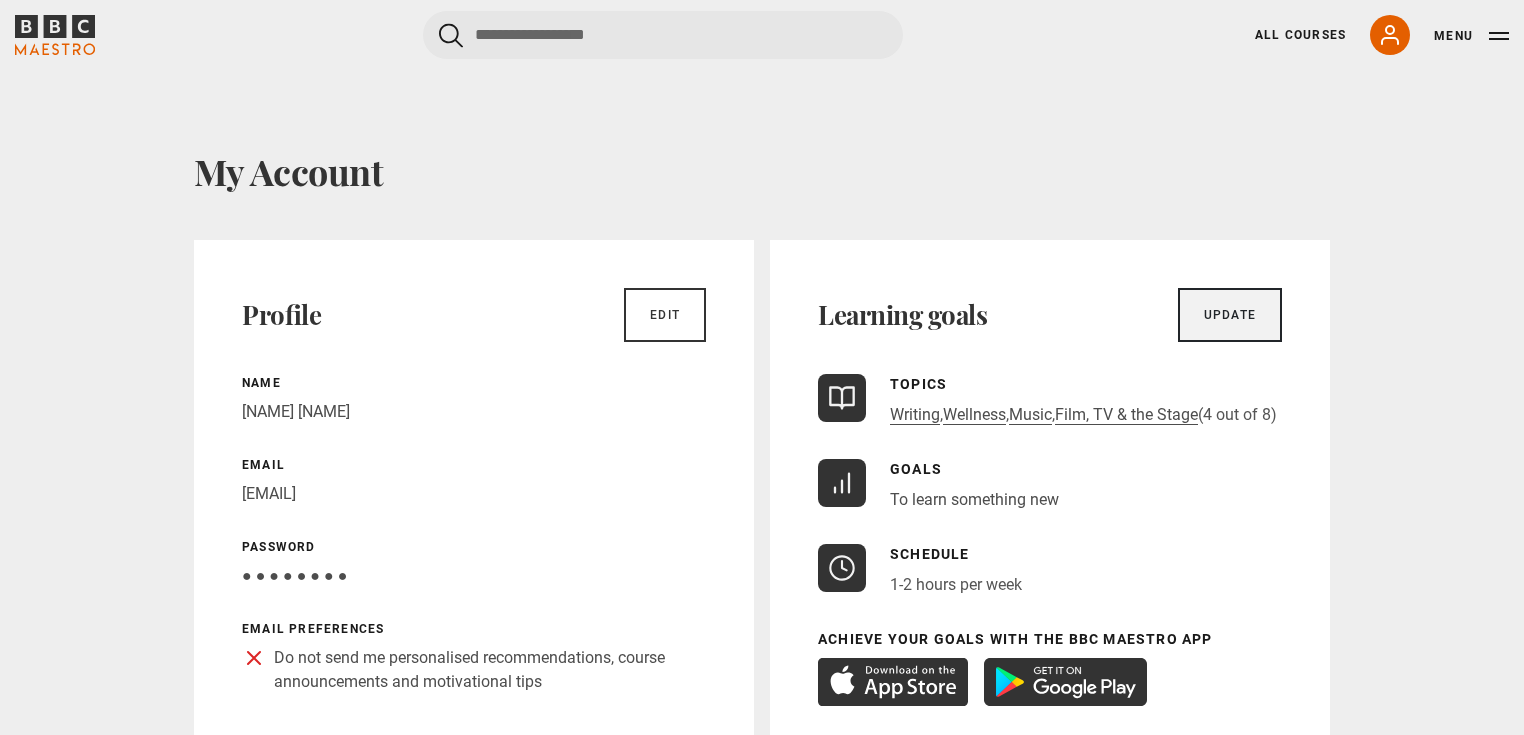scroll, scrollTop: 0, scrollLeft: 0, axis: both 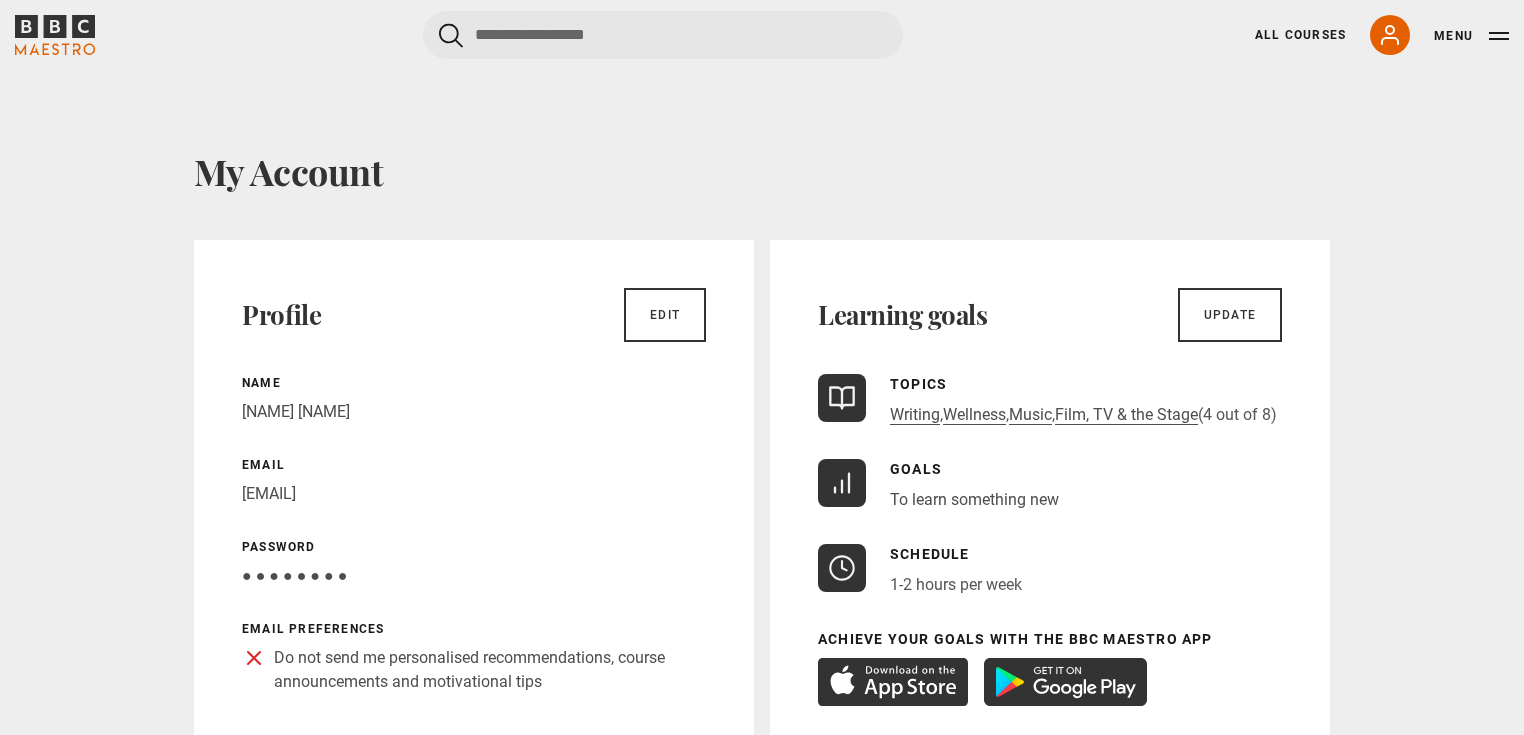 click 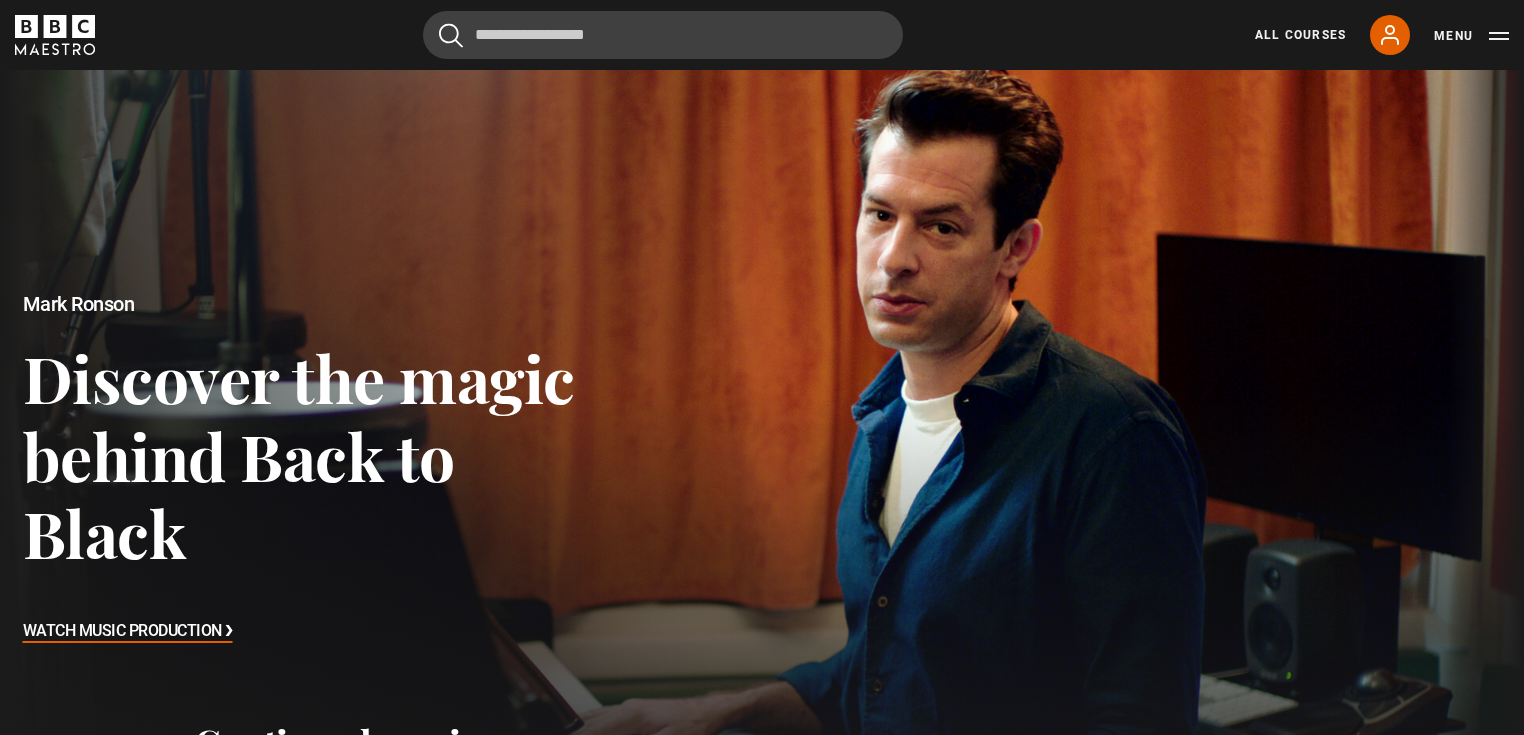 scroll, scrollTop: 0, scrollLeft: 0, axis: both 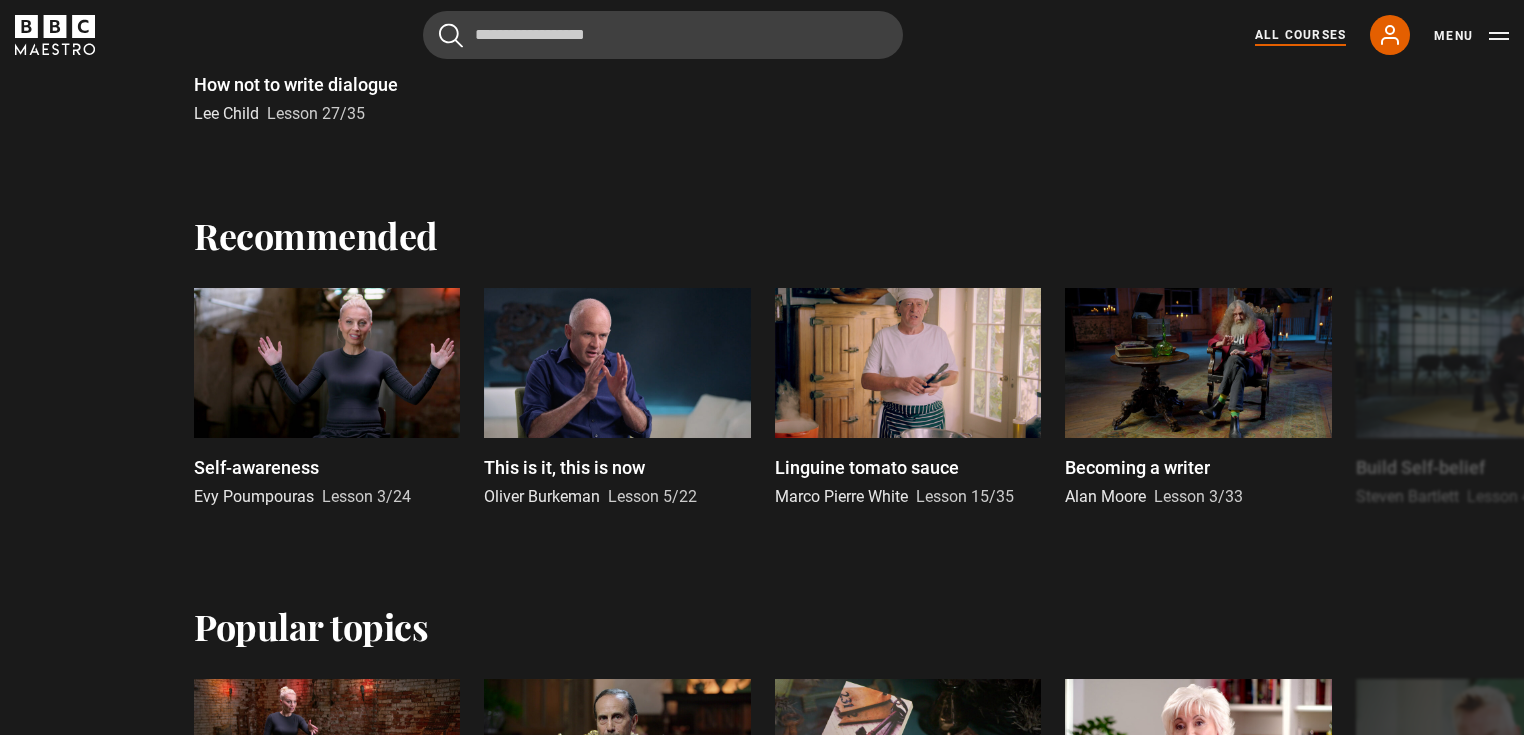 click on "All Courses" at bounding box center (1300, 35) 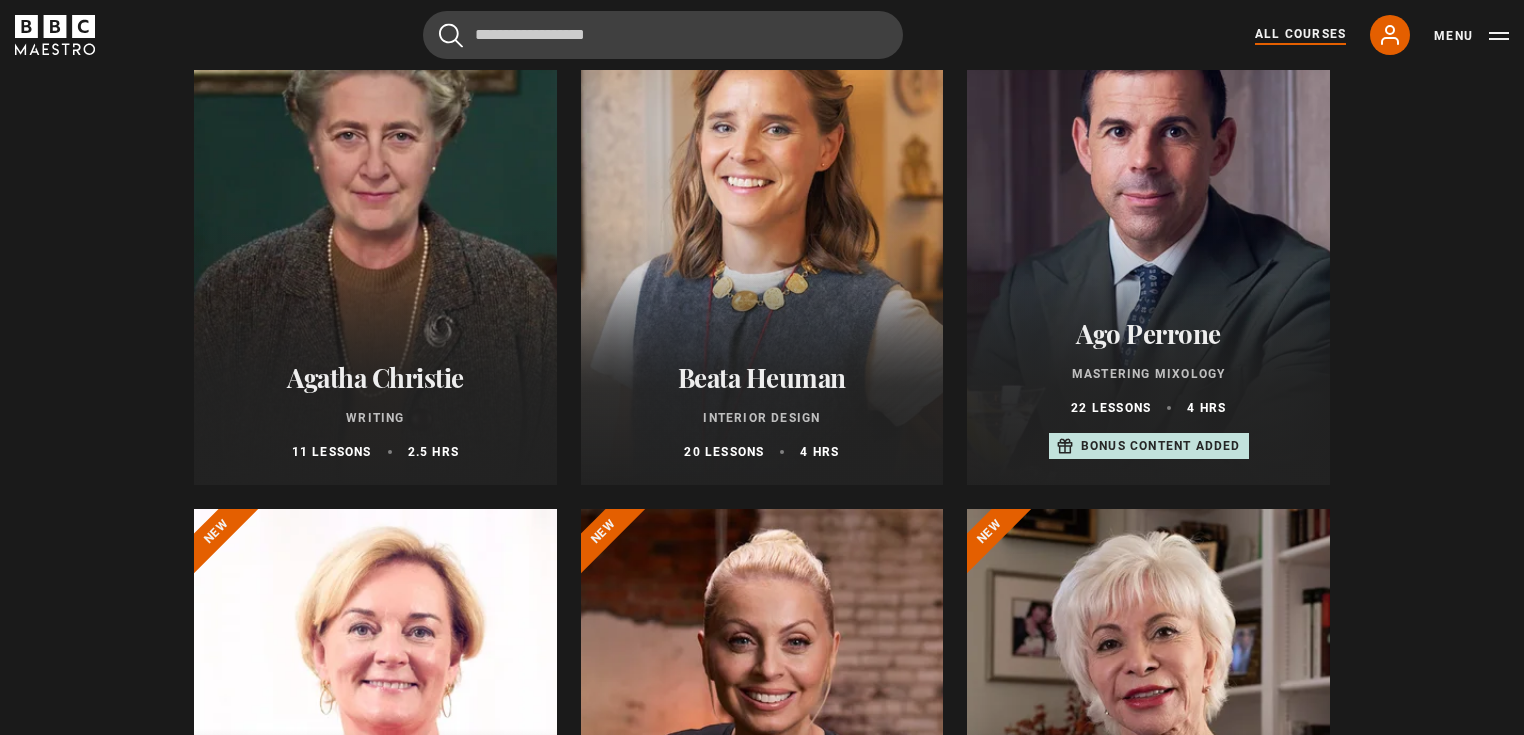 scroll, scrollTop: 320, scrollLeft: 0, axis: vertical 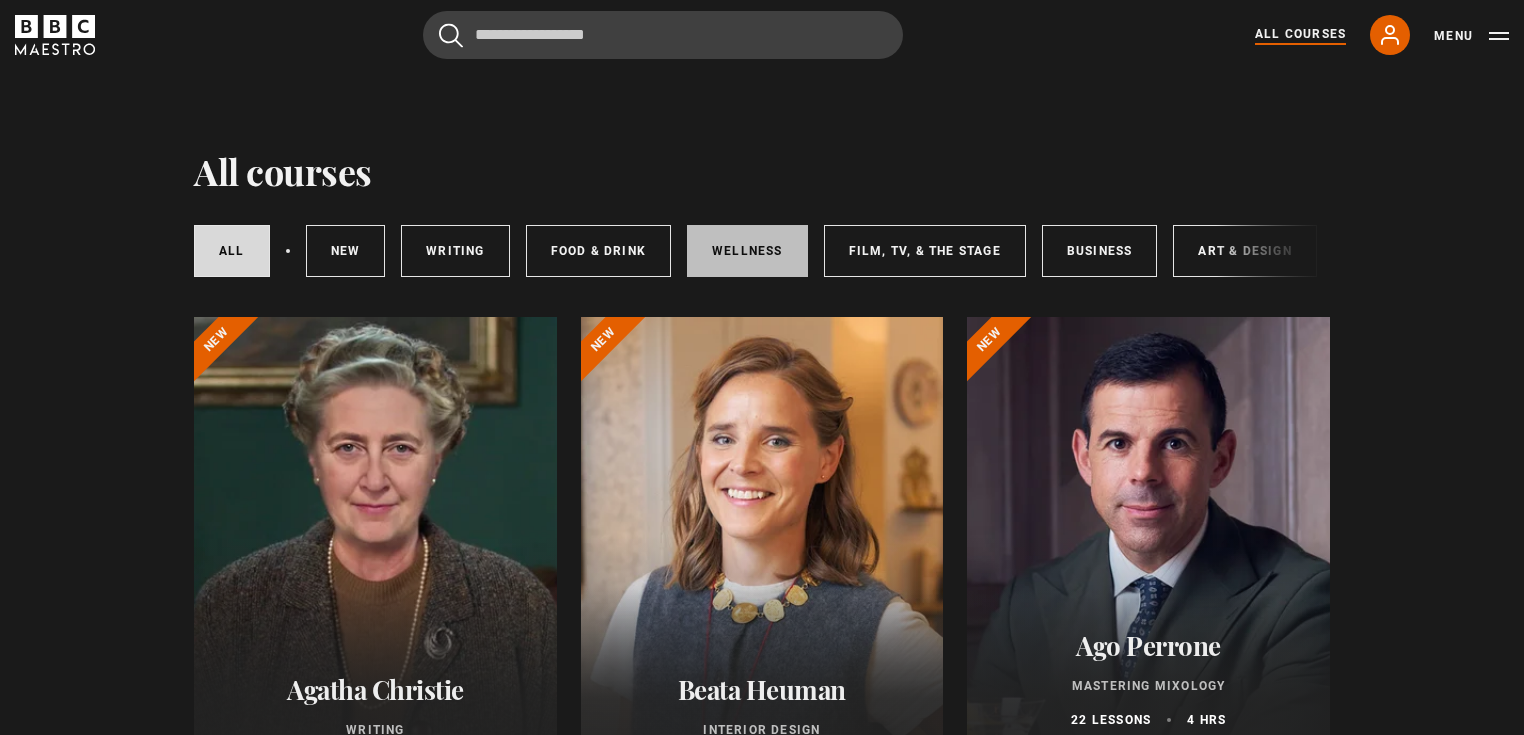 click on "Wellness" at bounding box center [747, 251] 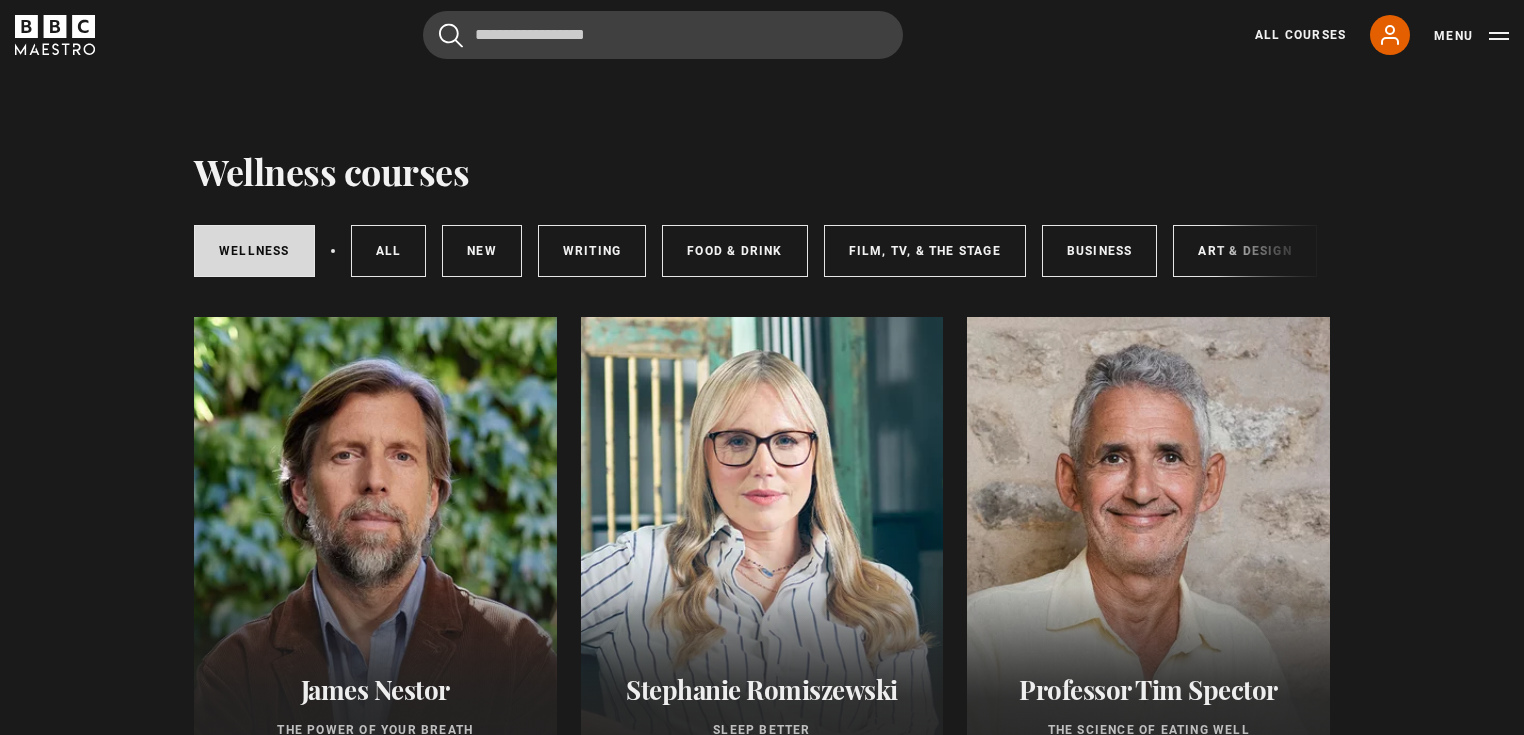 scroll, scrollTop: 0, scrollLeft: 0, axis: both 